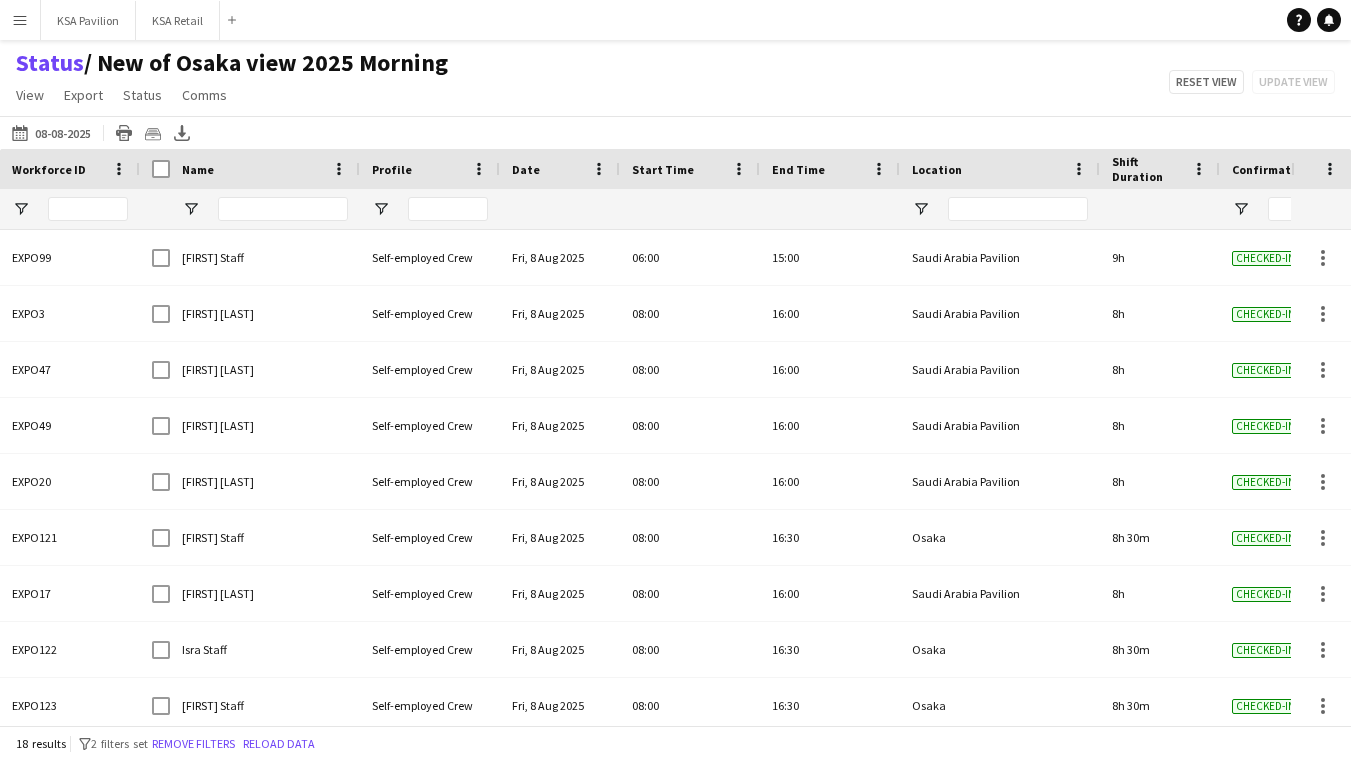 scroll, scrollTop: 0, scrollLeft: 0, axis: both 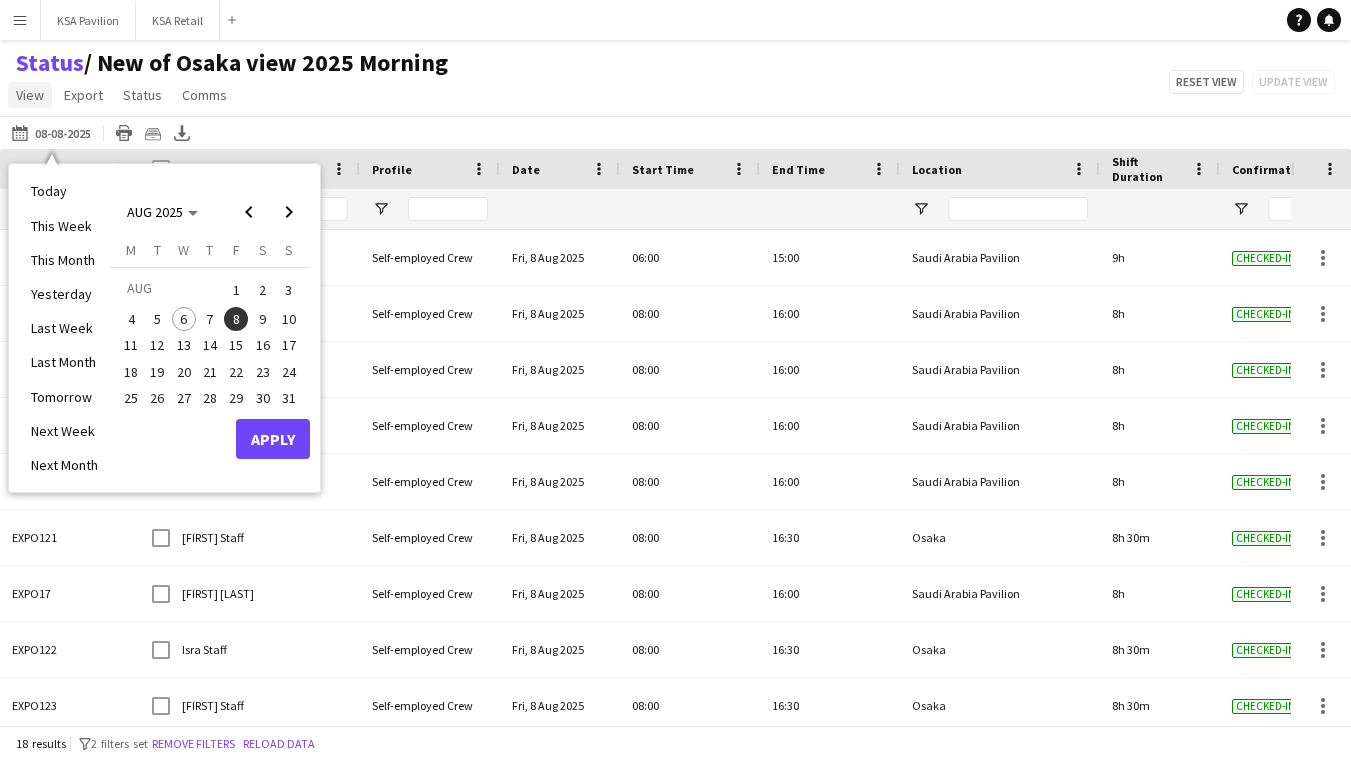 click on "View" 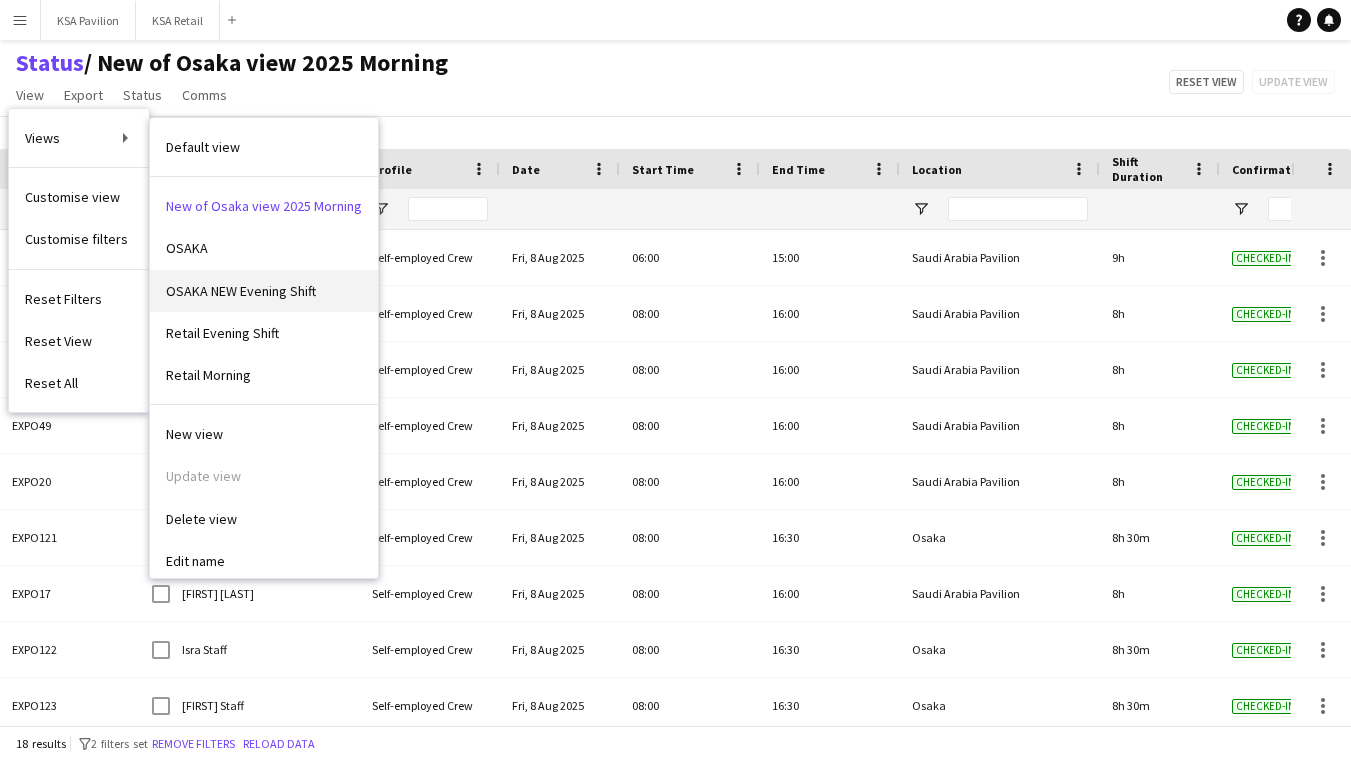 click on "OSAKA NEW Evening Shift" at bounding box center [241, 291] 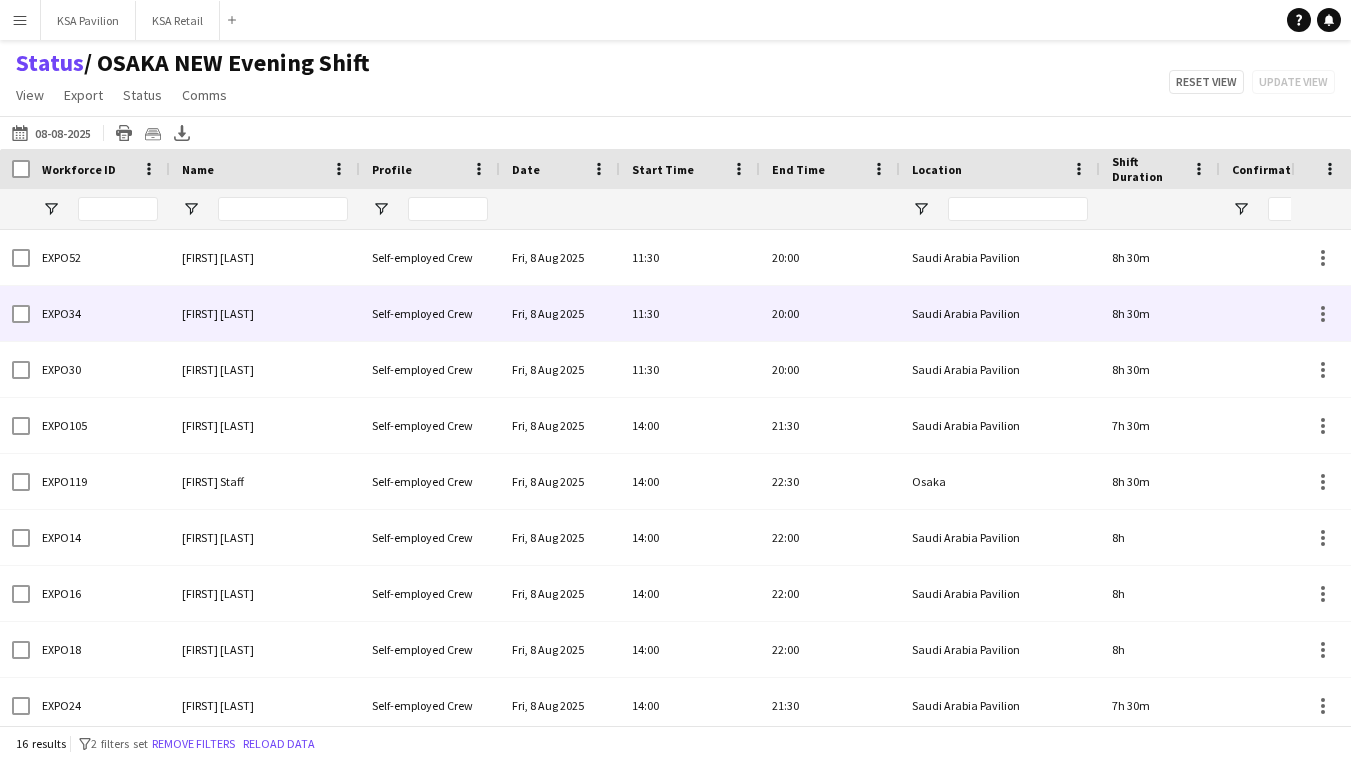 scroll, scrollTop: 0, scrollLeft: 0, axis: both 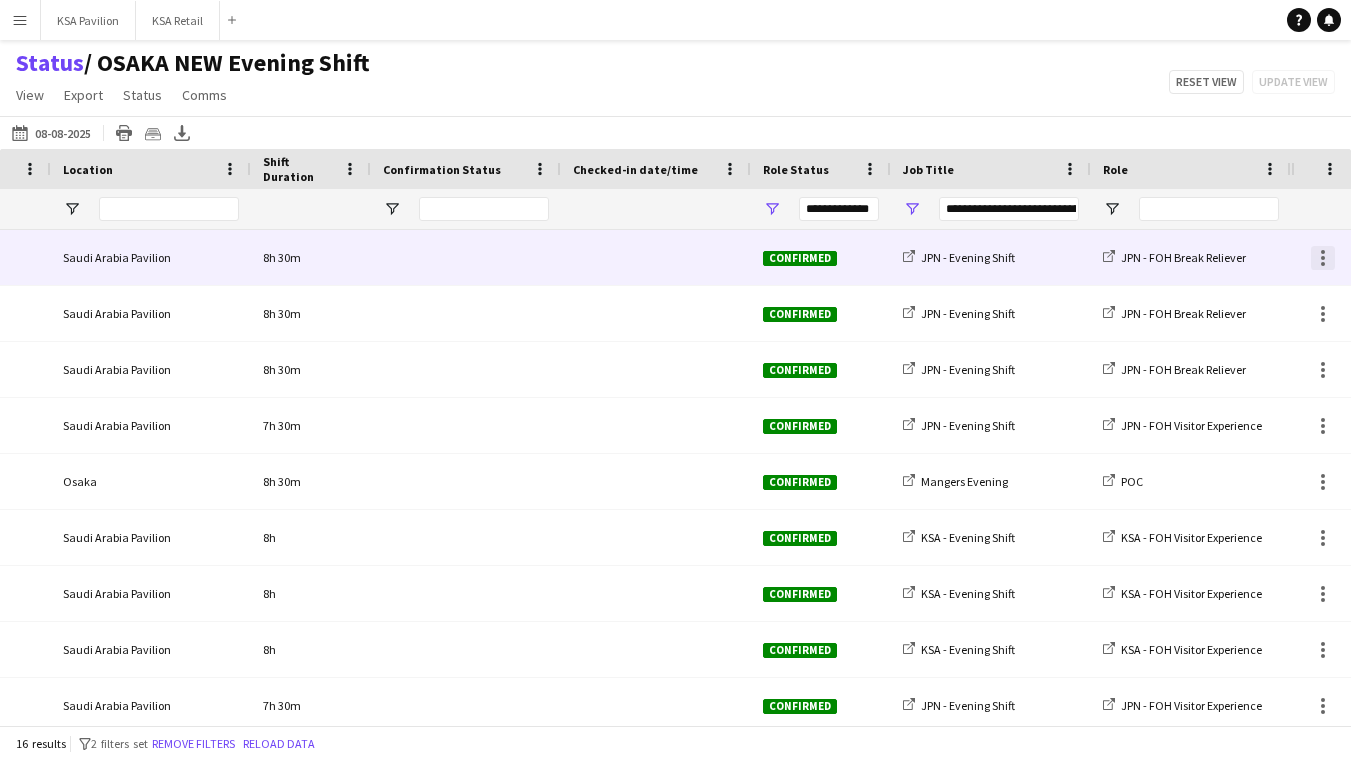 click at bounding box center (1323, 252) 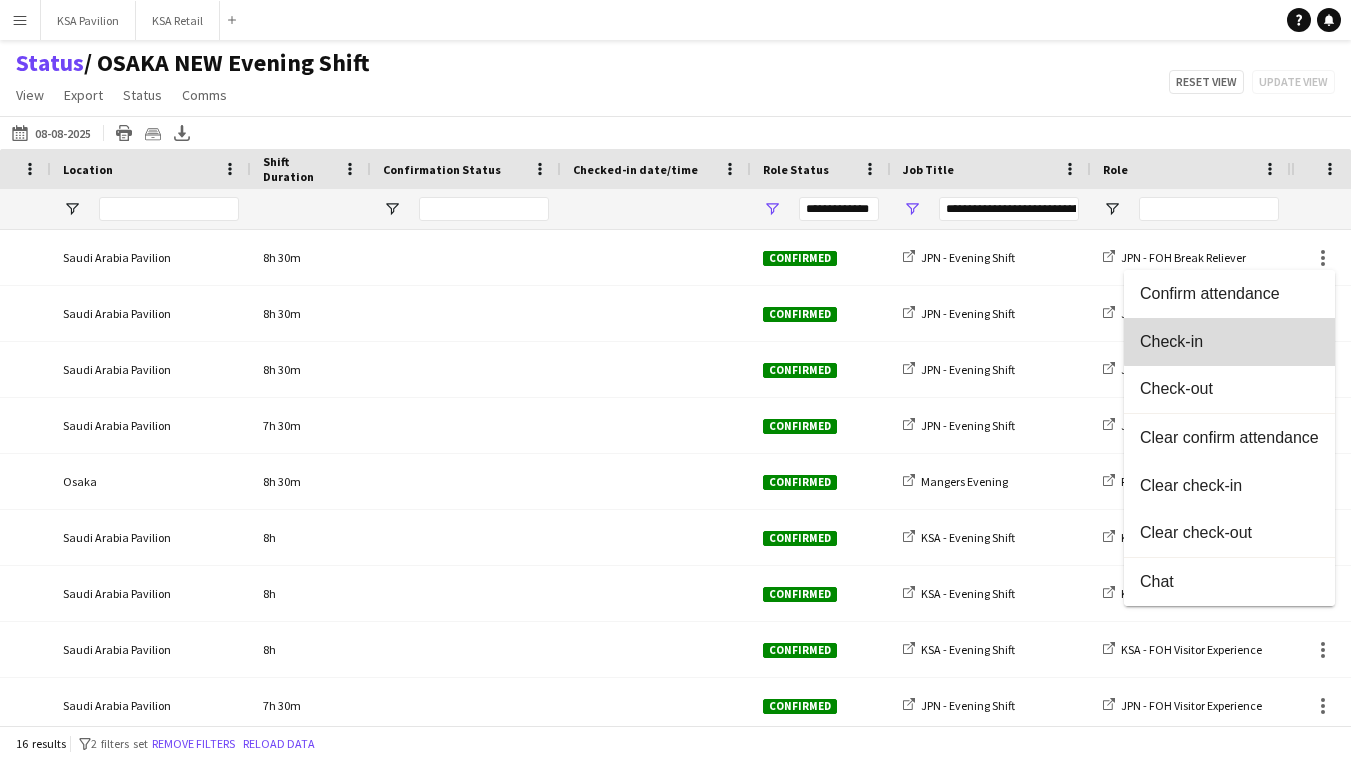 click on "Check-in" at bounding box center [1229, 342] 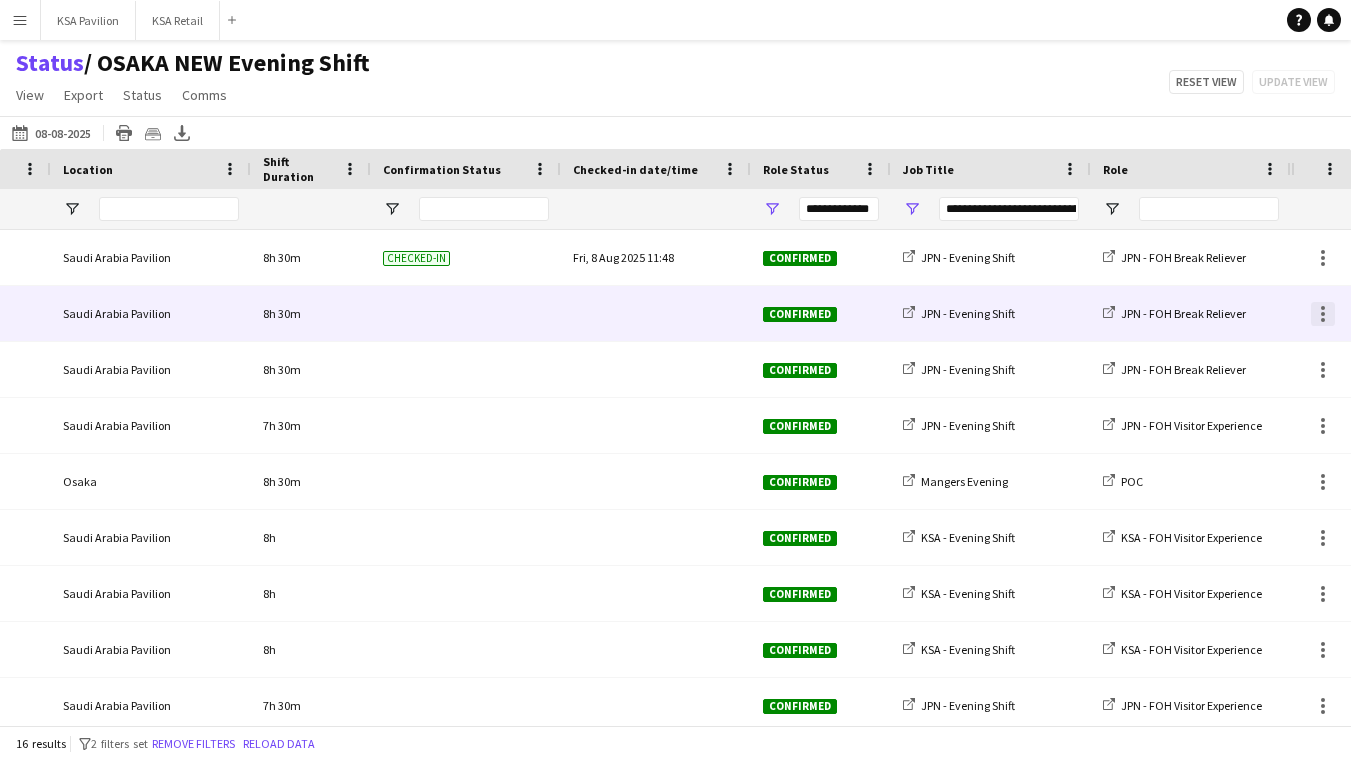 click at bounding box center [1323, 314] 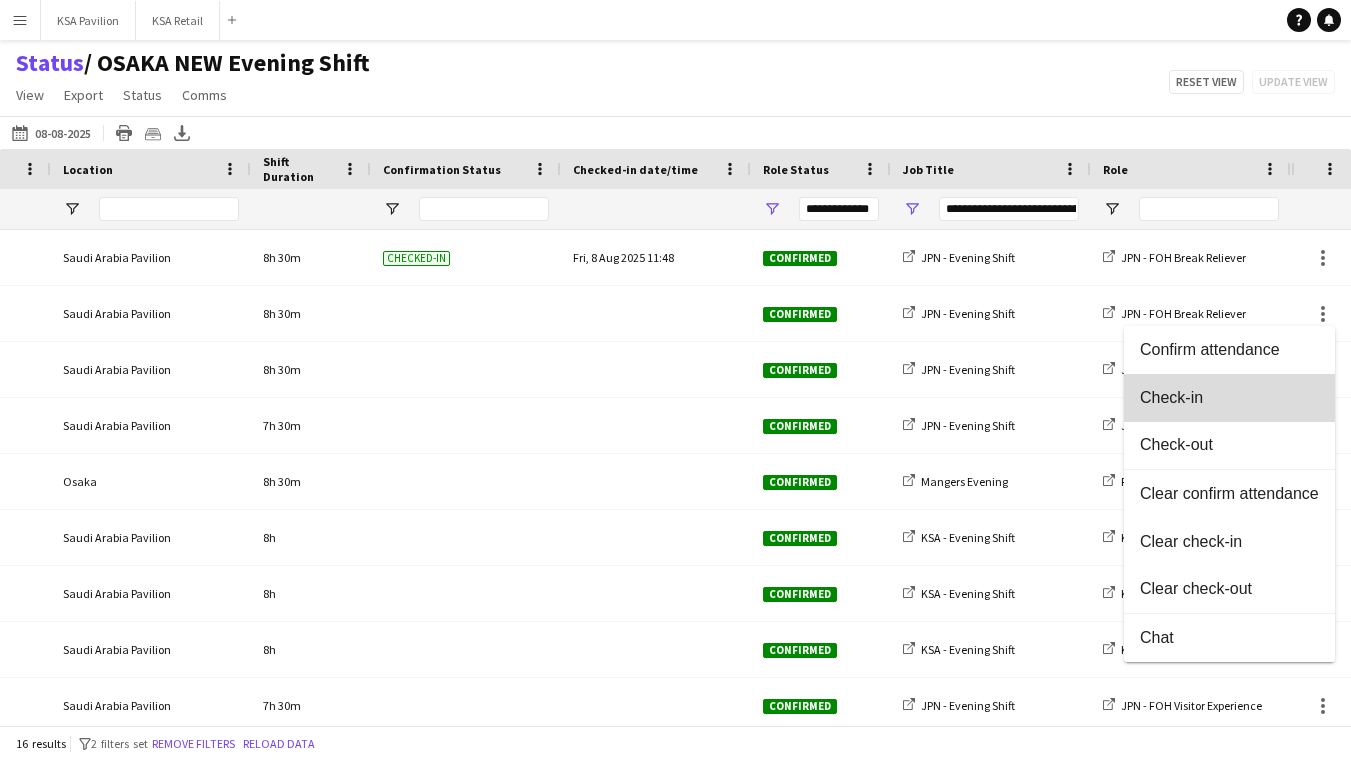 click on "Check-in" at bounding box center (1229, 398) 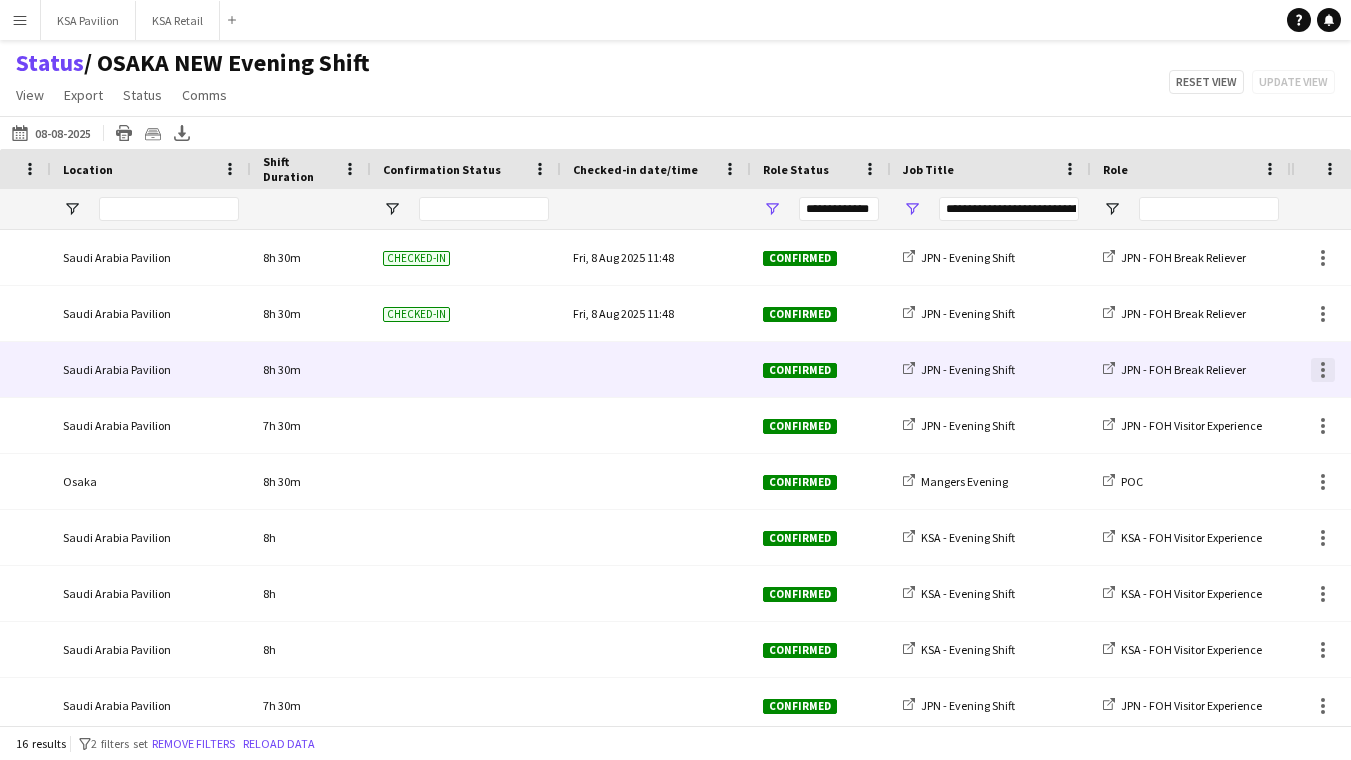 click at bounding box center [1323, 370] 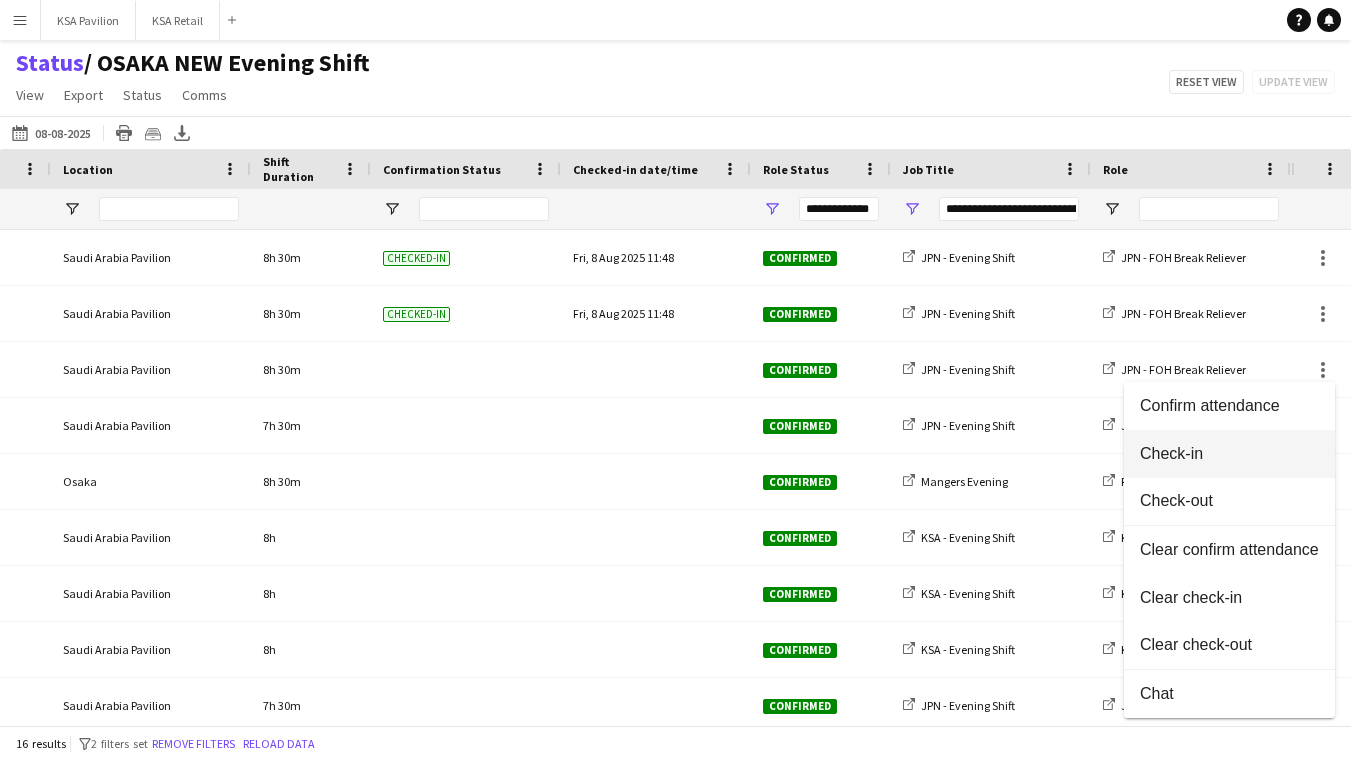 click on "Check-in" at bounding box center (1229, 453) 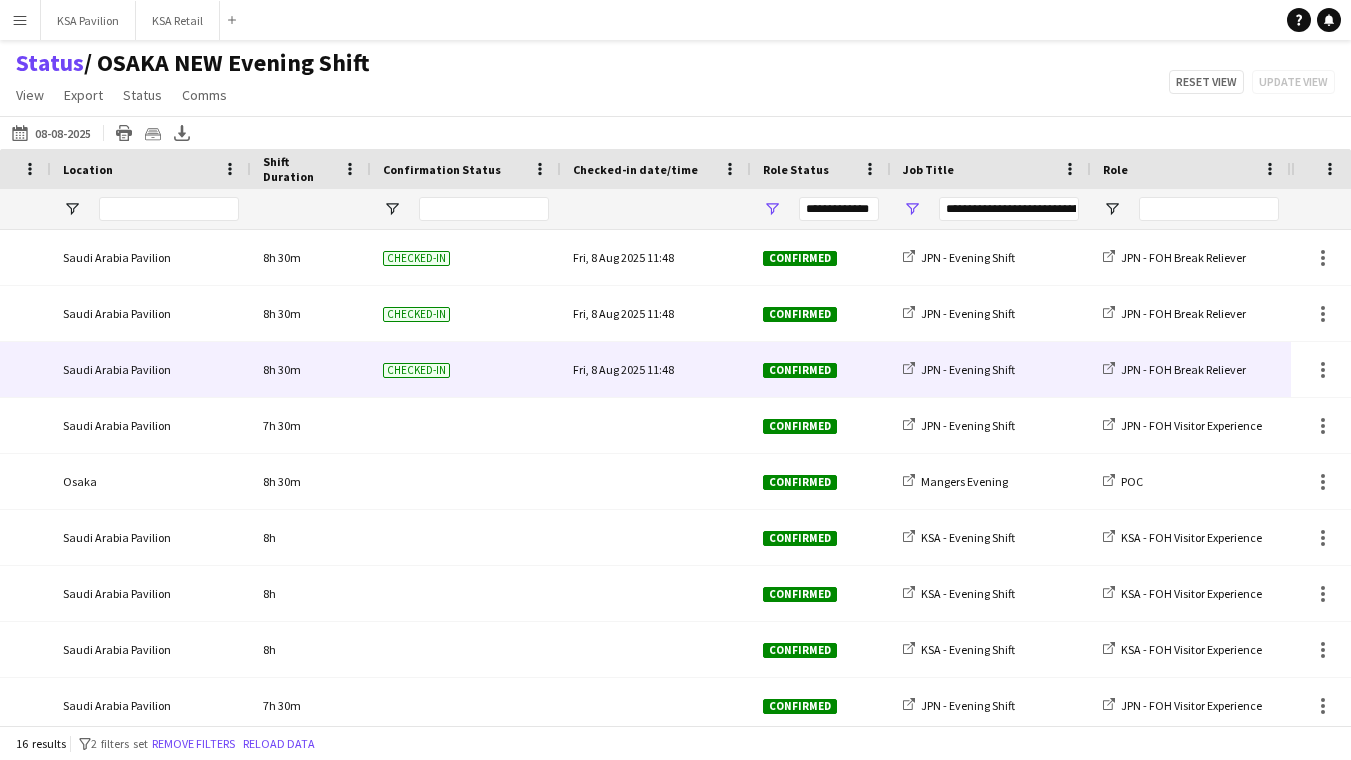 scroll, scrollTop: 0, scrollLeft: 0, axis: both 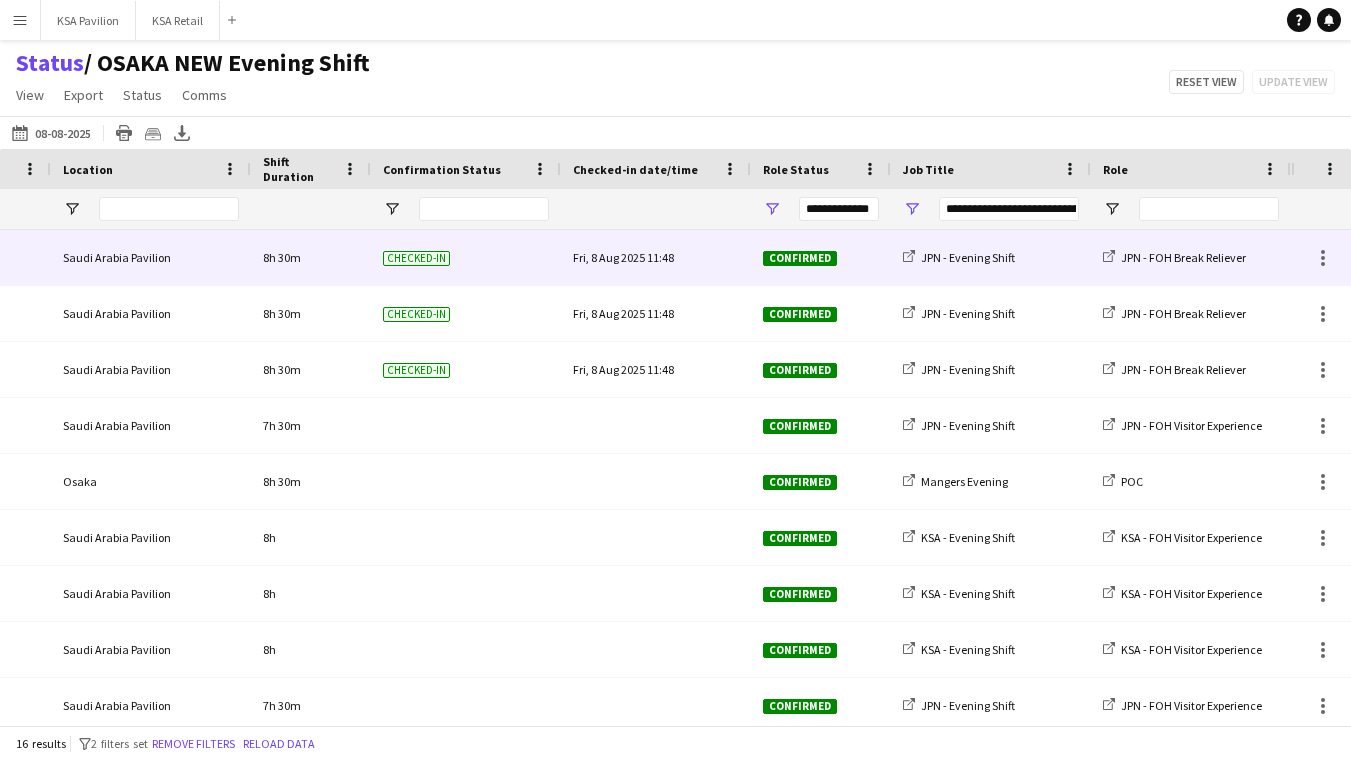 click on "Fri, 8 Aug 2025 11:48" at bounding box center (656, 257) 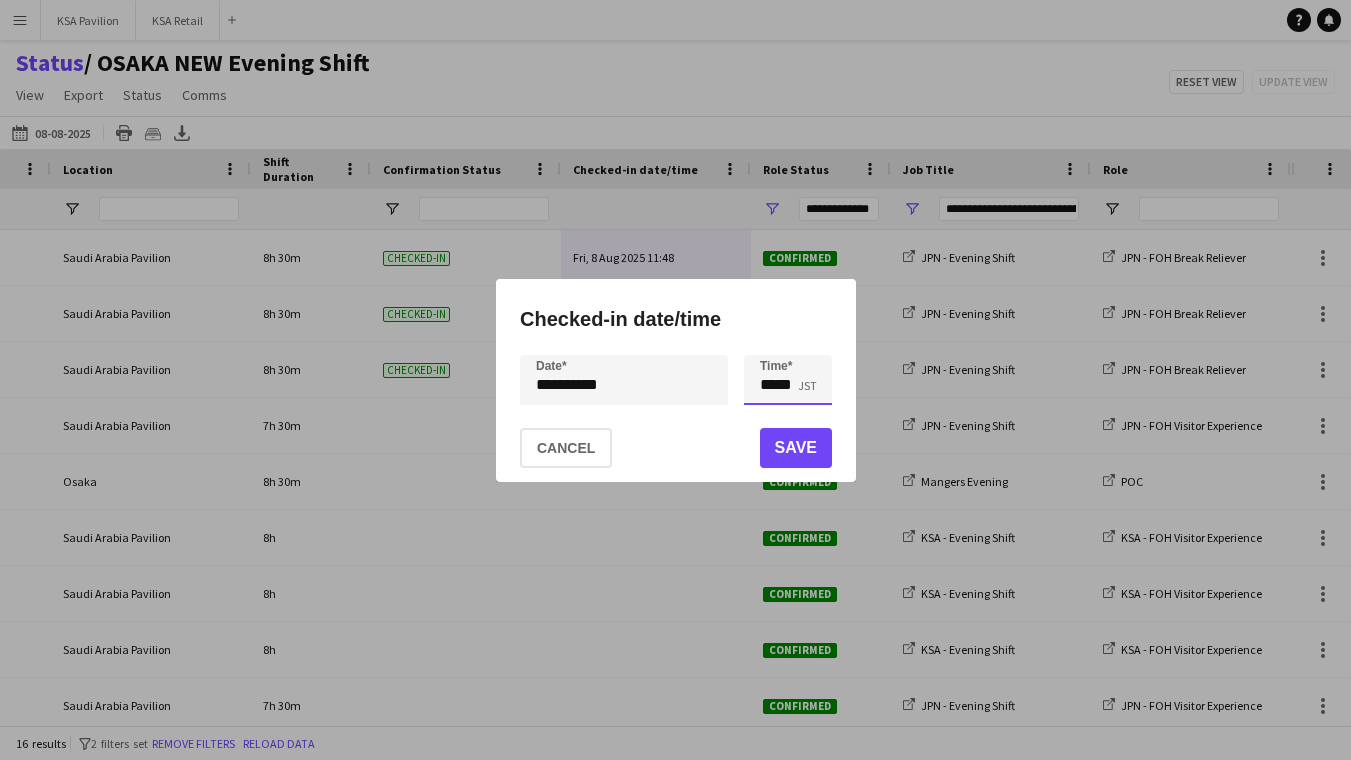 click on "*****" at bounding box center (788, 380) 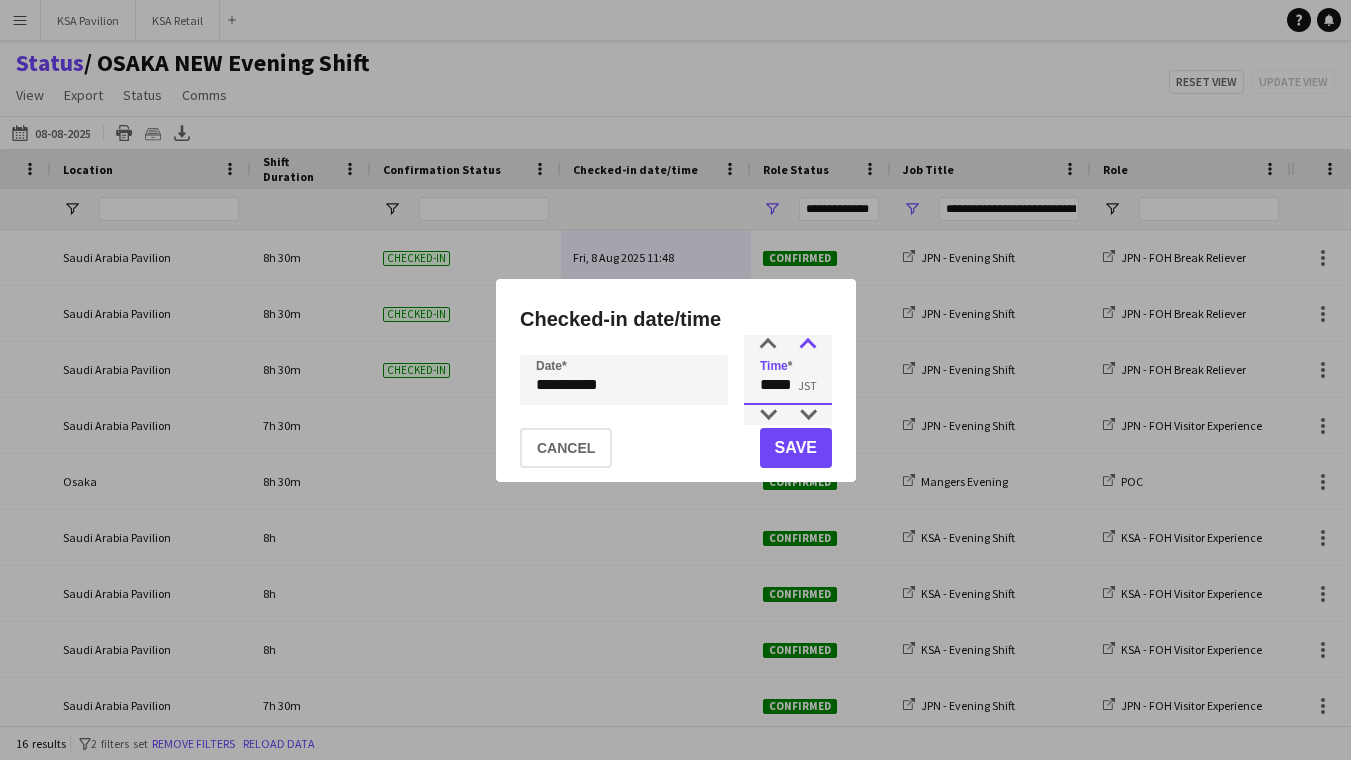 click at bounding box center (808, 345) 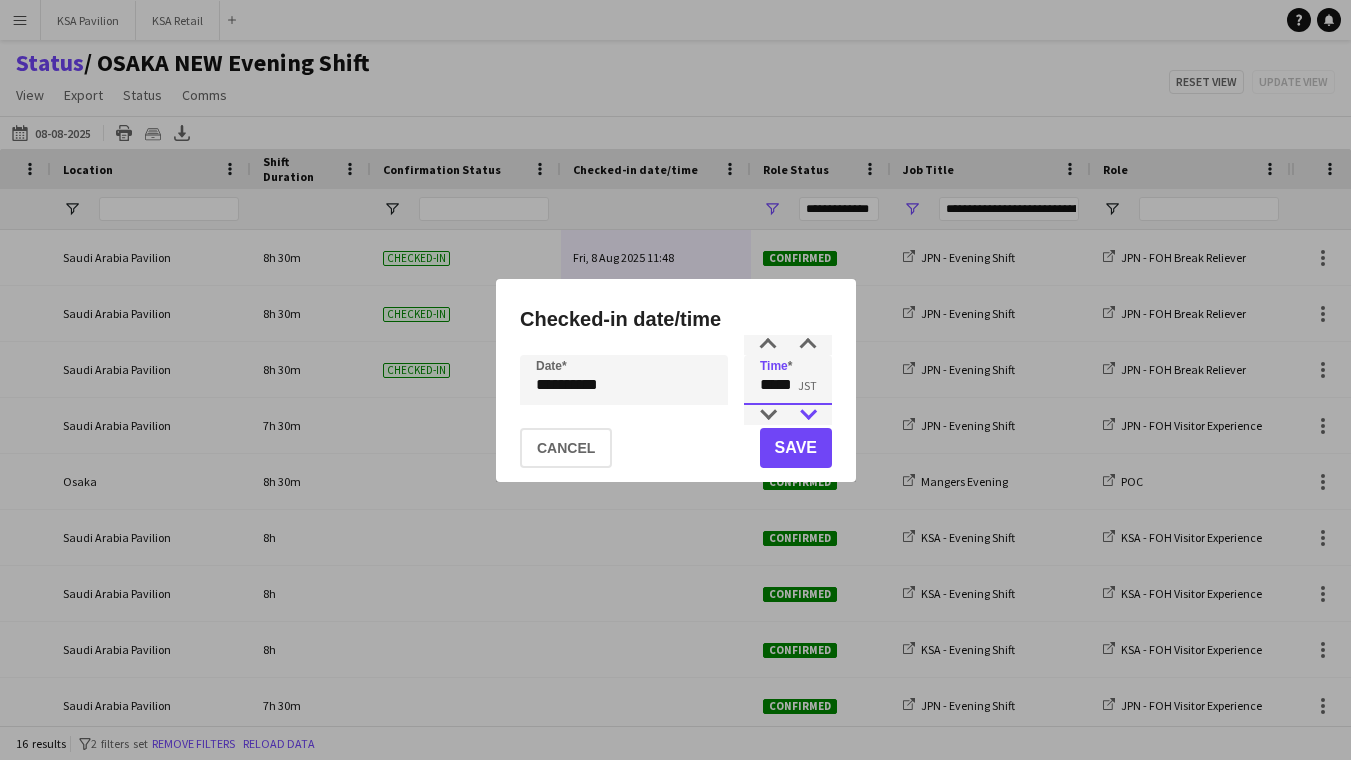 click at bounding box center (808, 415) 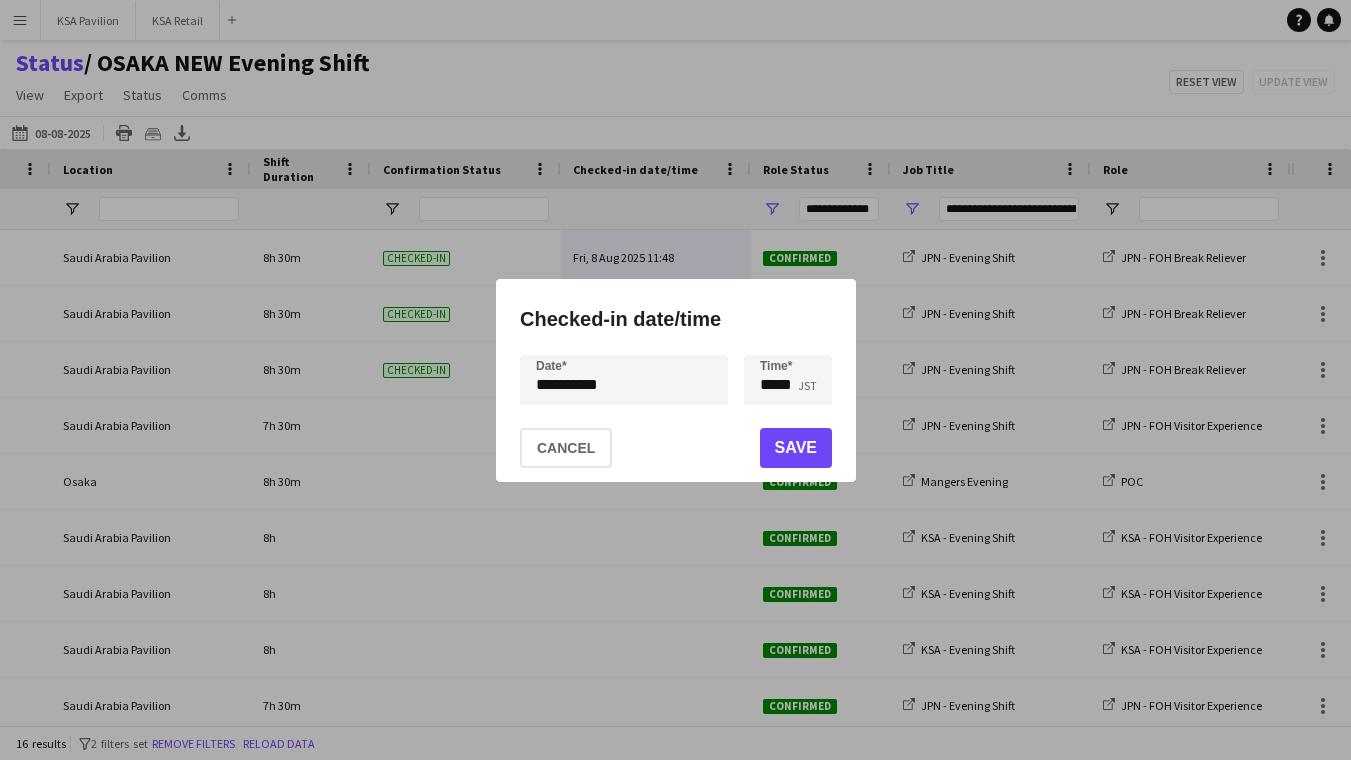 click on "Save" 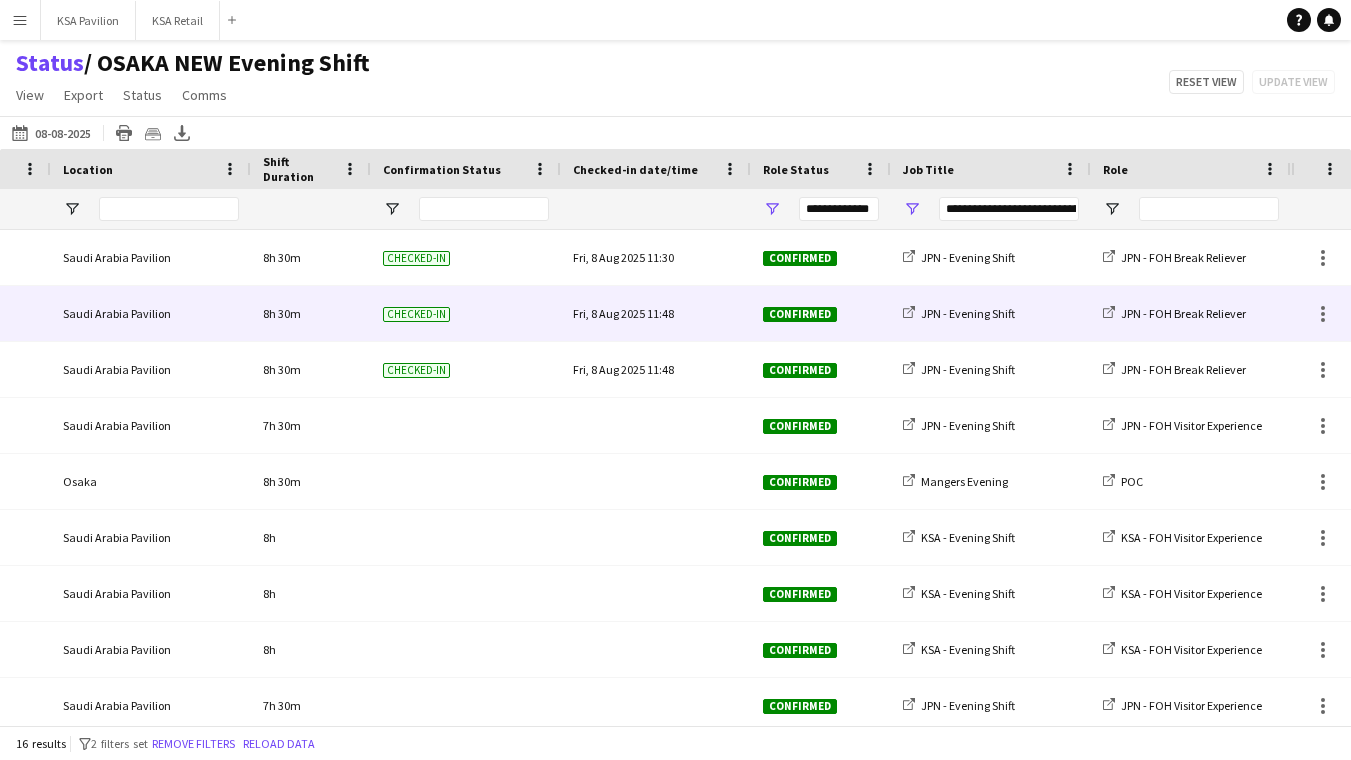 click on "Fri, 8 Aug 2025 11:48" at bounding box center (656, 313) 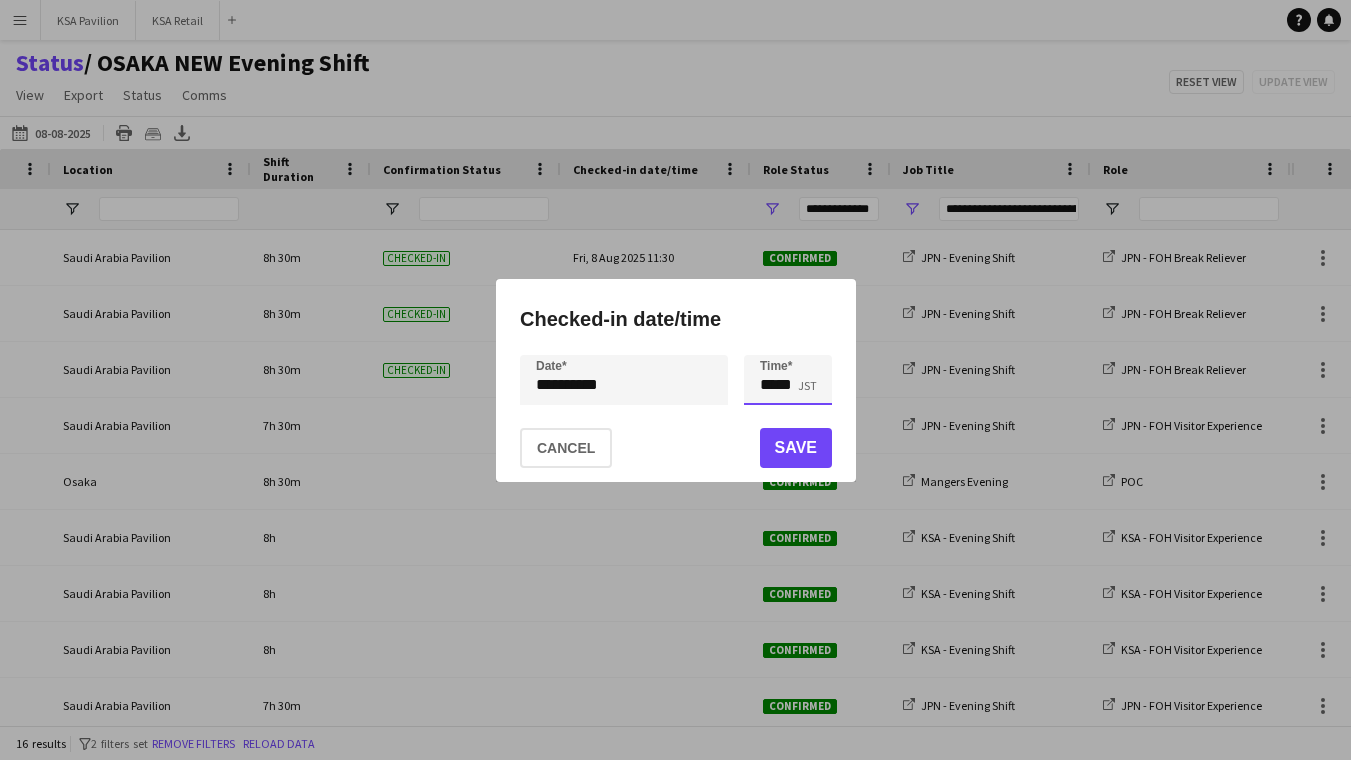 click on "*****" at bounding box center (788, 380) 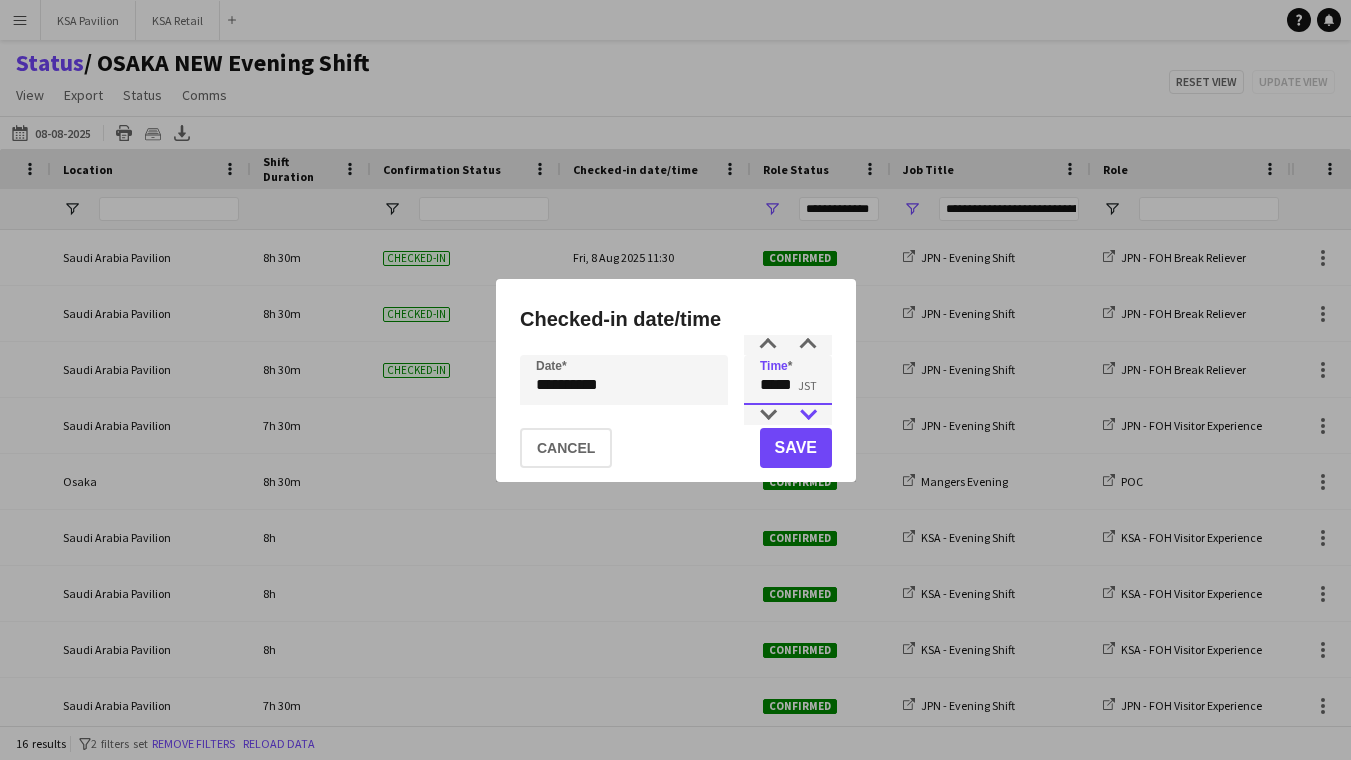 type on "*****" 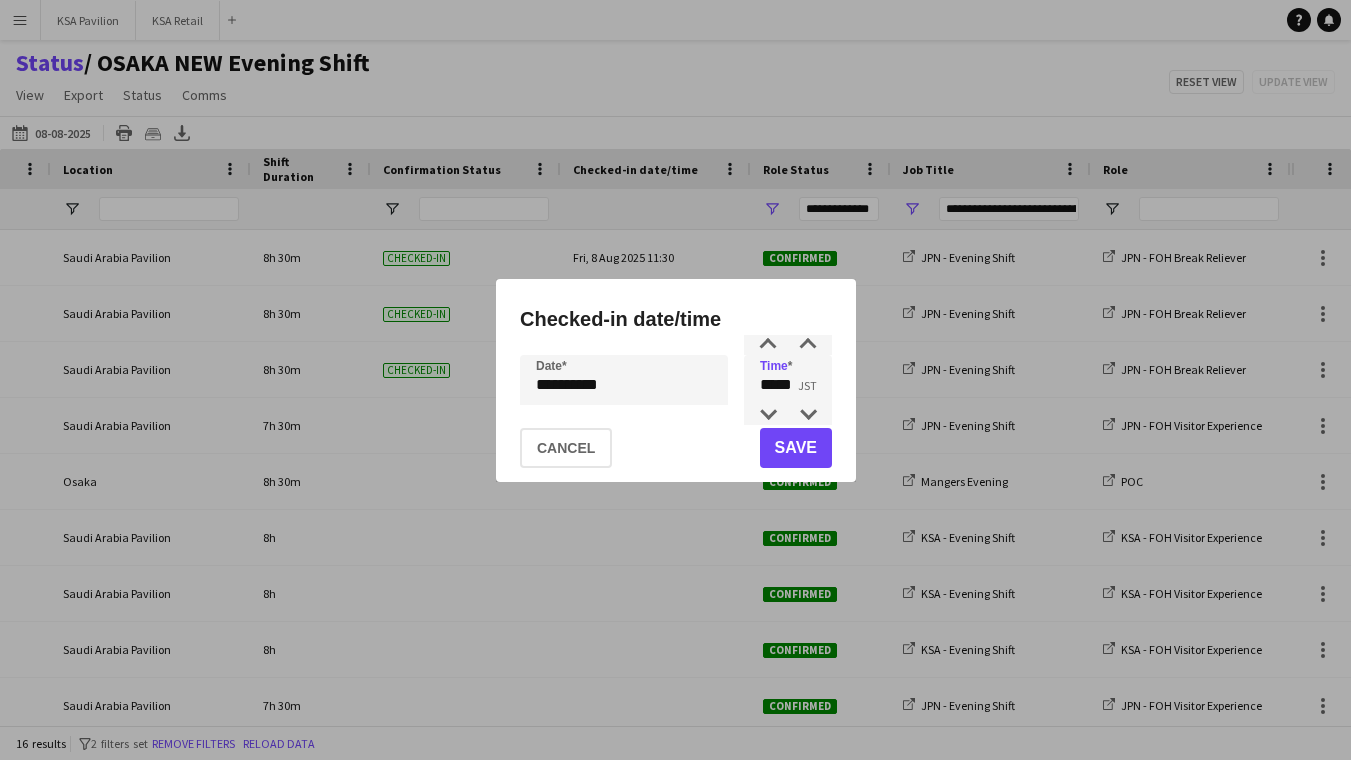click on "Save" 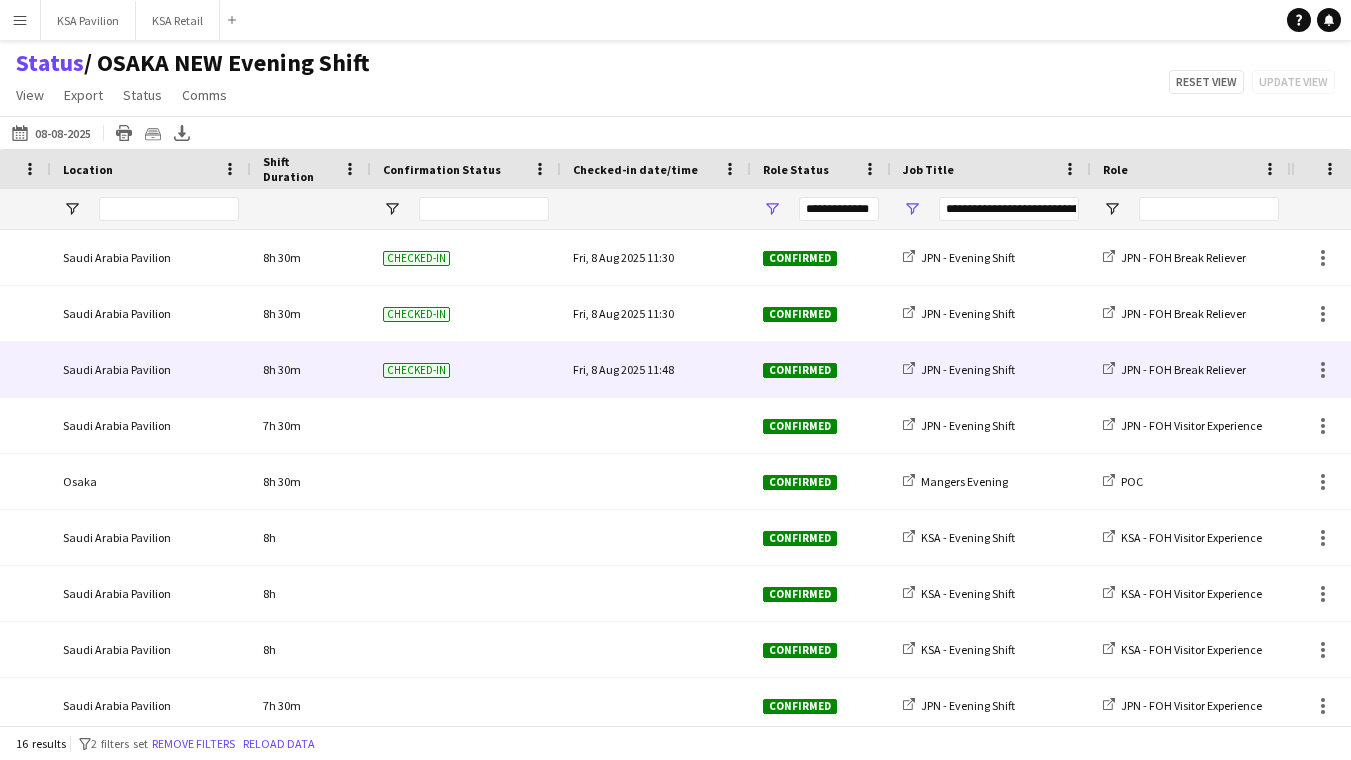 click on "Fri, 8 Aug 2025 11:48" at bounding box center [656, 369] 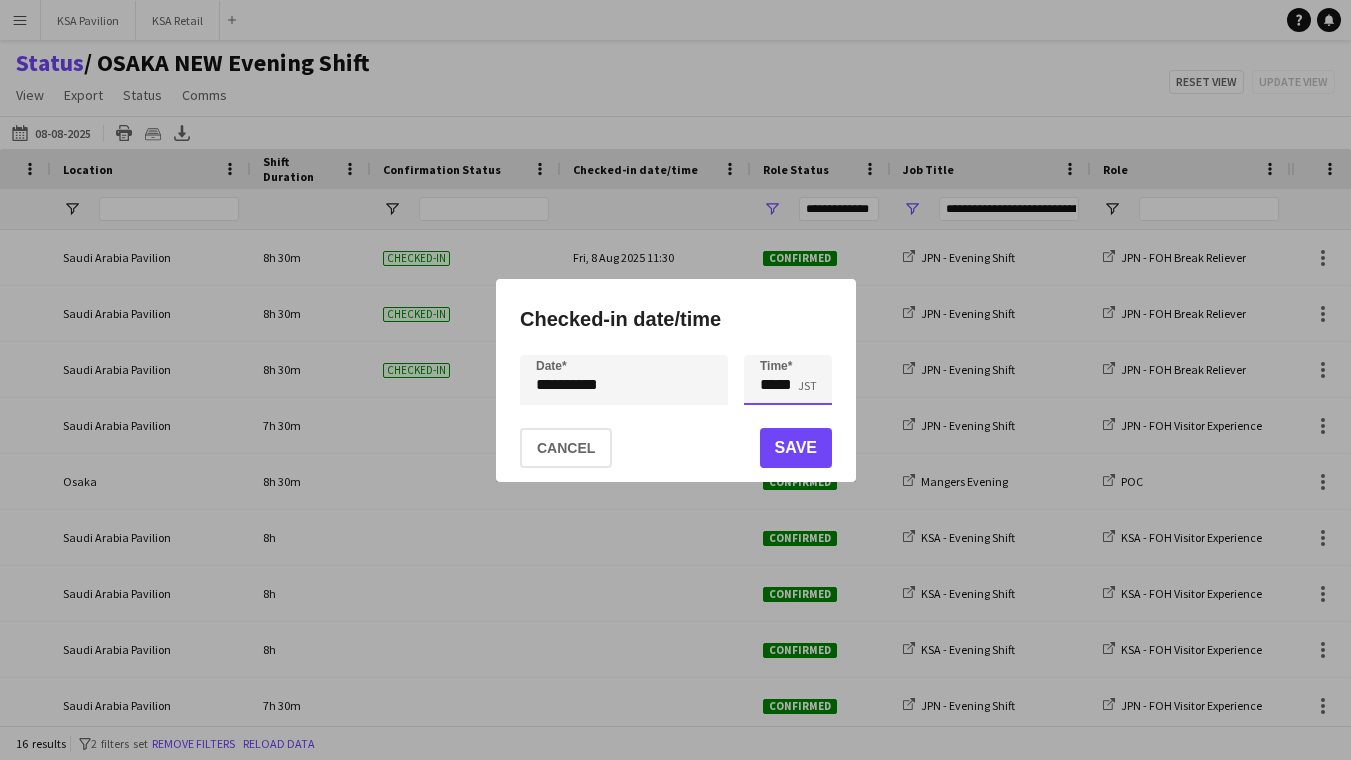 click on "*****" at bounding box center (788, 380) 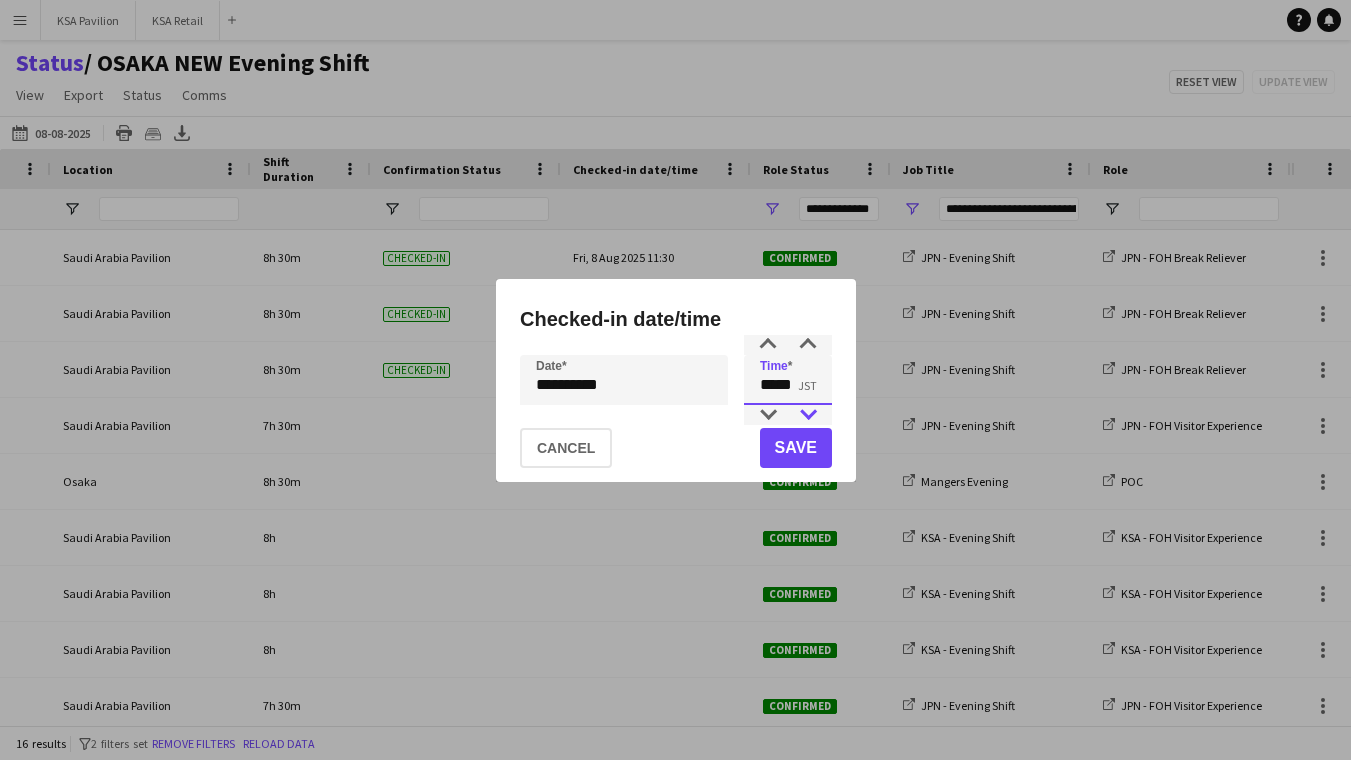 type on "*****" 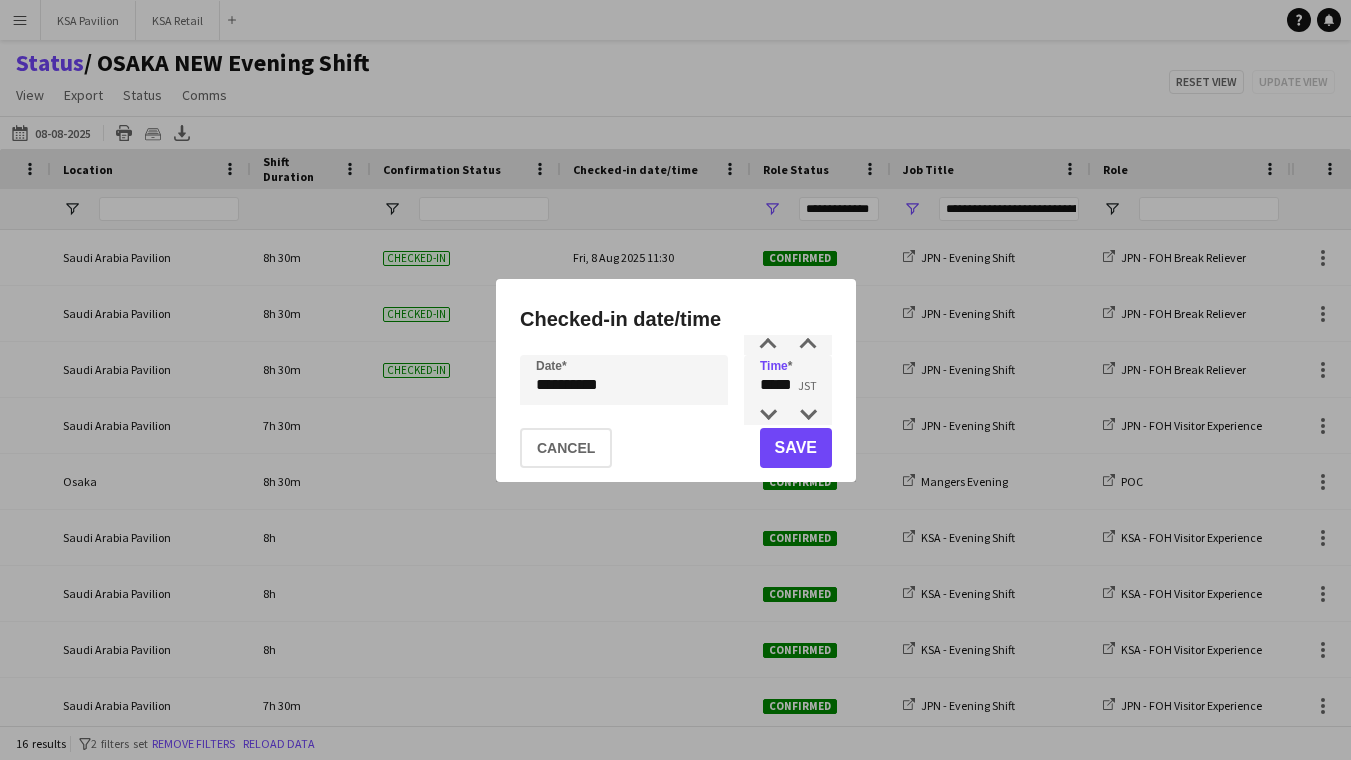 click on "Save" 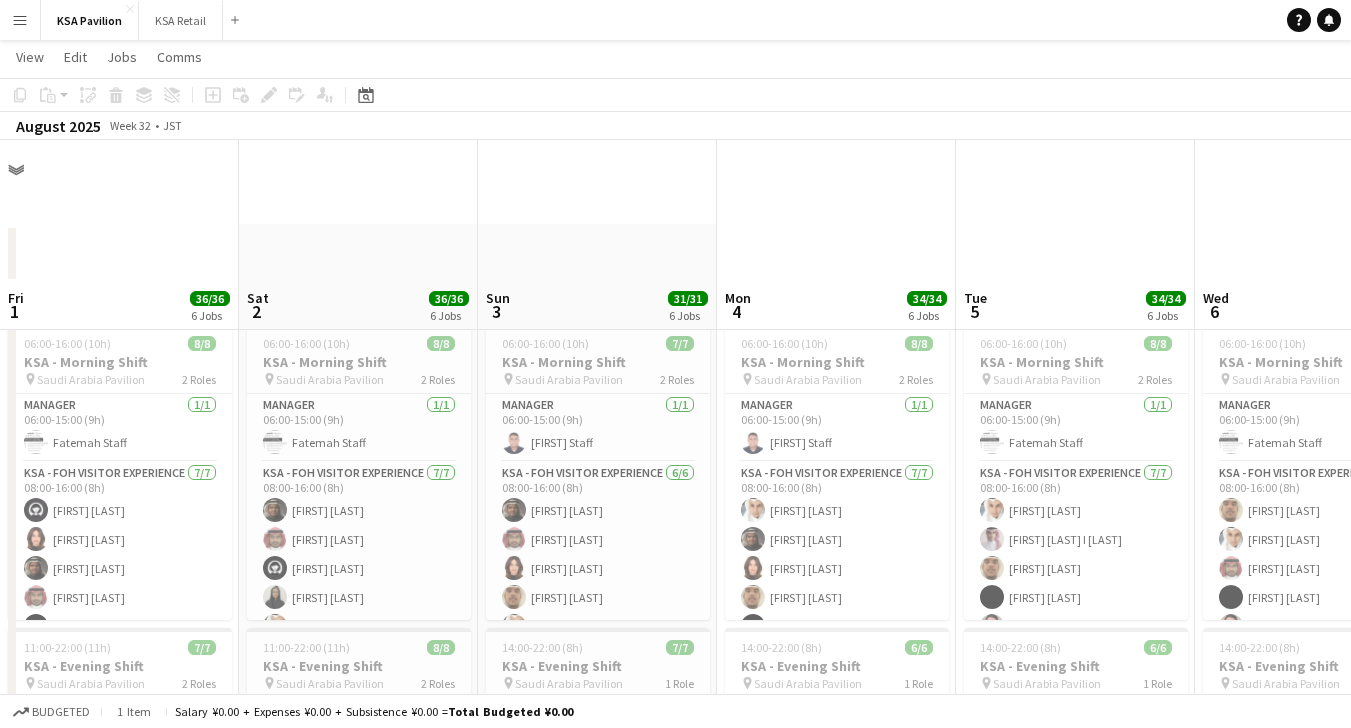 scroll, scrollTop: 142, scrollLeft: 0, axis: vertical 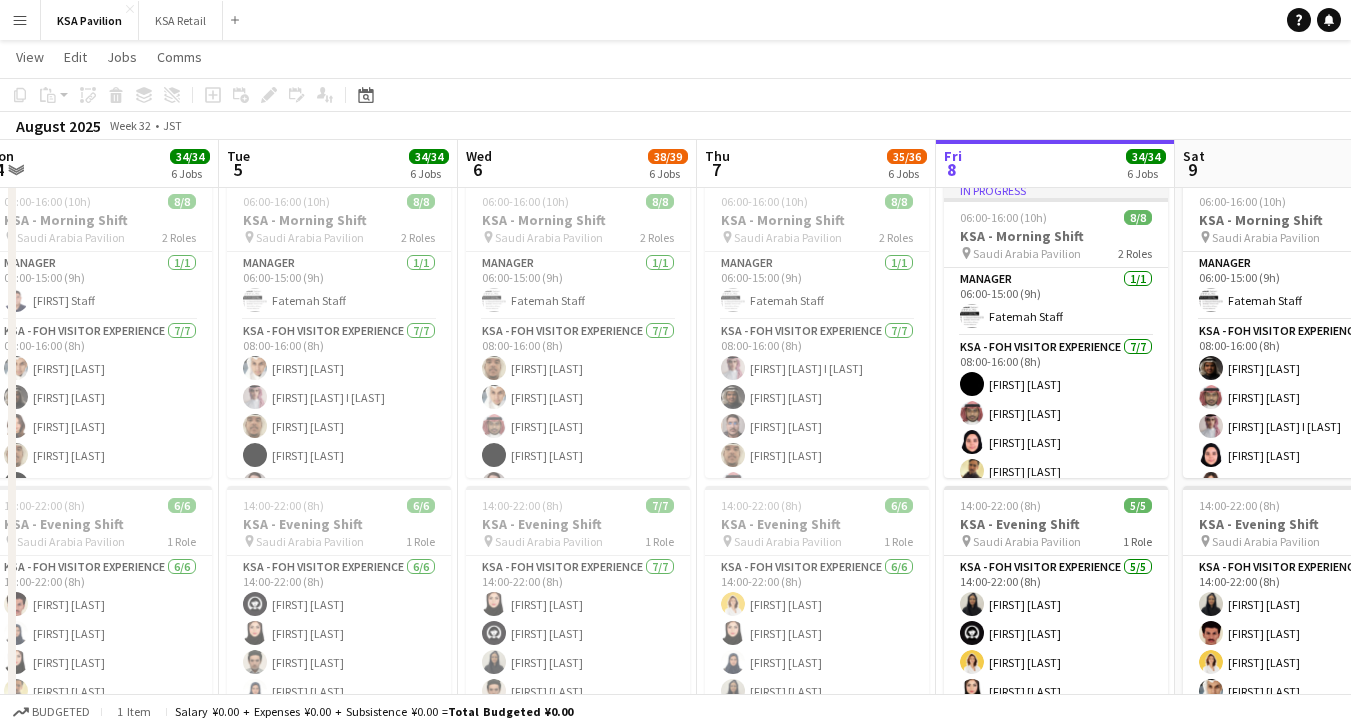 click on "Copy
Paste
Paste
Command
V Paste with crew
Command
Shift
V
Paste linked Job
Delete
Group
Ungroup
Add job
Add linked Job
Edit
Edit linked Job
Applicants
Date picker
AUG 2025 AUG 2025 Monday M Tuesday T Wednesday W Thursday T Friday F Saturday S Sunday S  AUG   1   2   3   4   5   6   7   8   9   10   11   12   13   14   15   16   17   18   19   20   21   22   23   24   25" 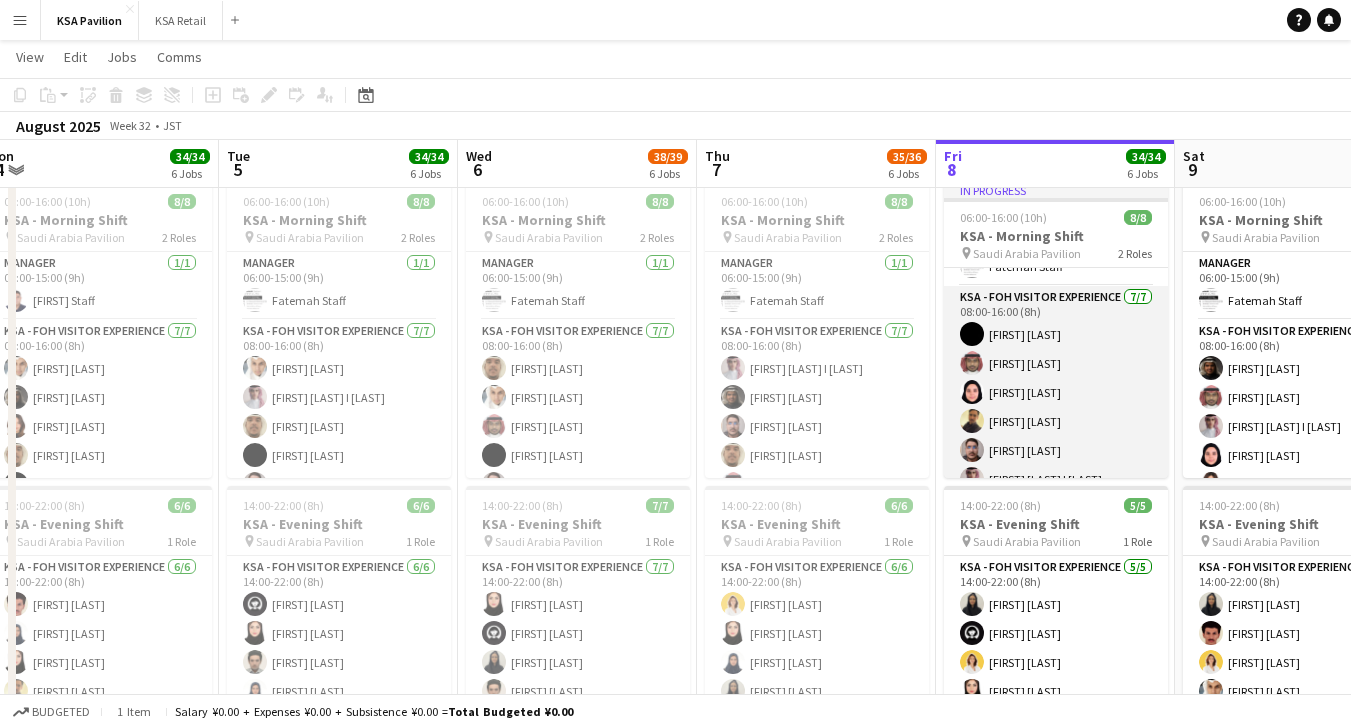 scroll, scrollTop: 100, scrollLeft: 0, axis: vertical 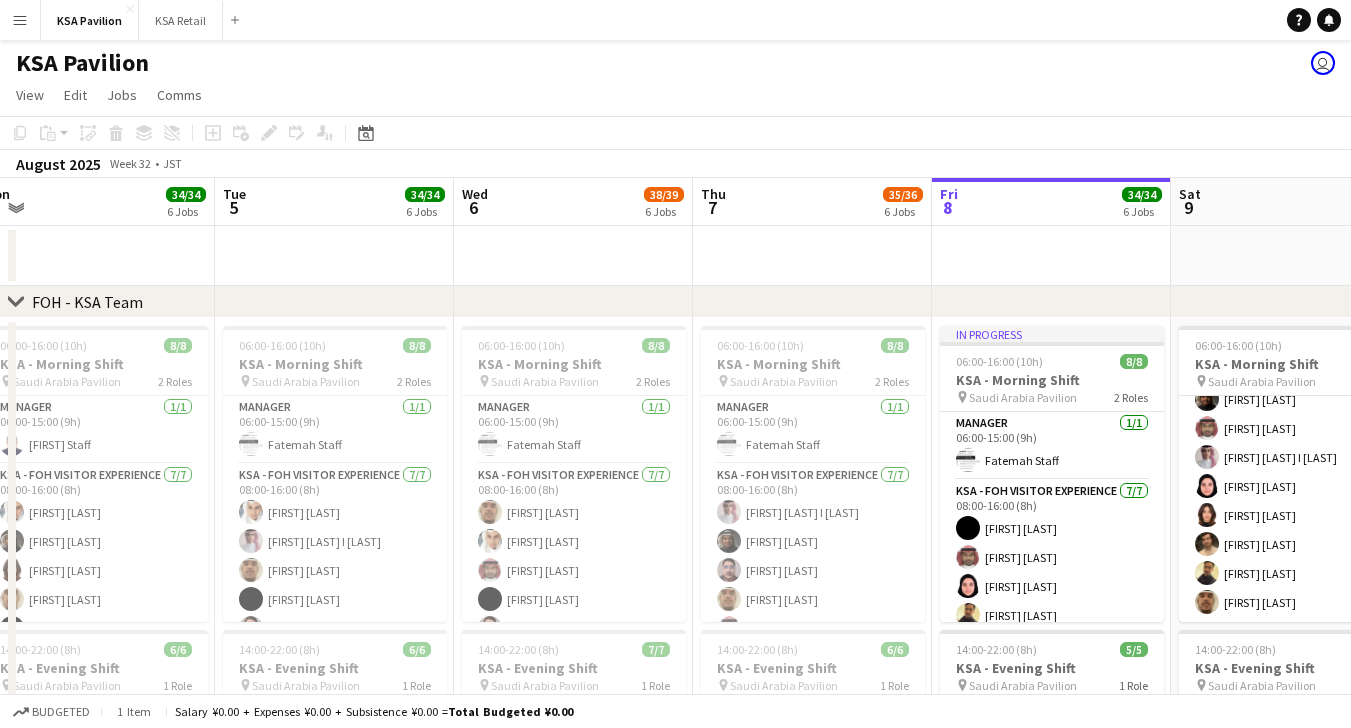 click on "Copy
Paste
Paste
Command
V Paste with crew
Command
Shift
V
Paste linked Job
Delete
Group
Ungroup
Add job
Add linked Job
Edit
Edit linked Job
Applicants
Date picker
AUG 2025 AUG 2025 Monday M Tuesday T Wednesday W Thursday T Friday F Saturday S Sunday S  AUG   1   2   3   4   5   6   7   8   9   10   11   12   13   14   15   16   17   18   19   20   21   22   23   24   25" 